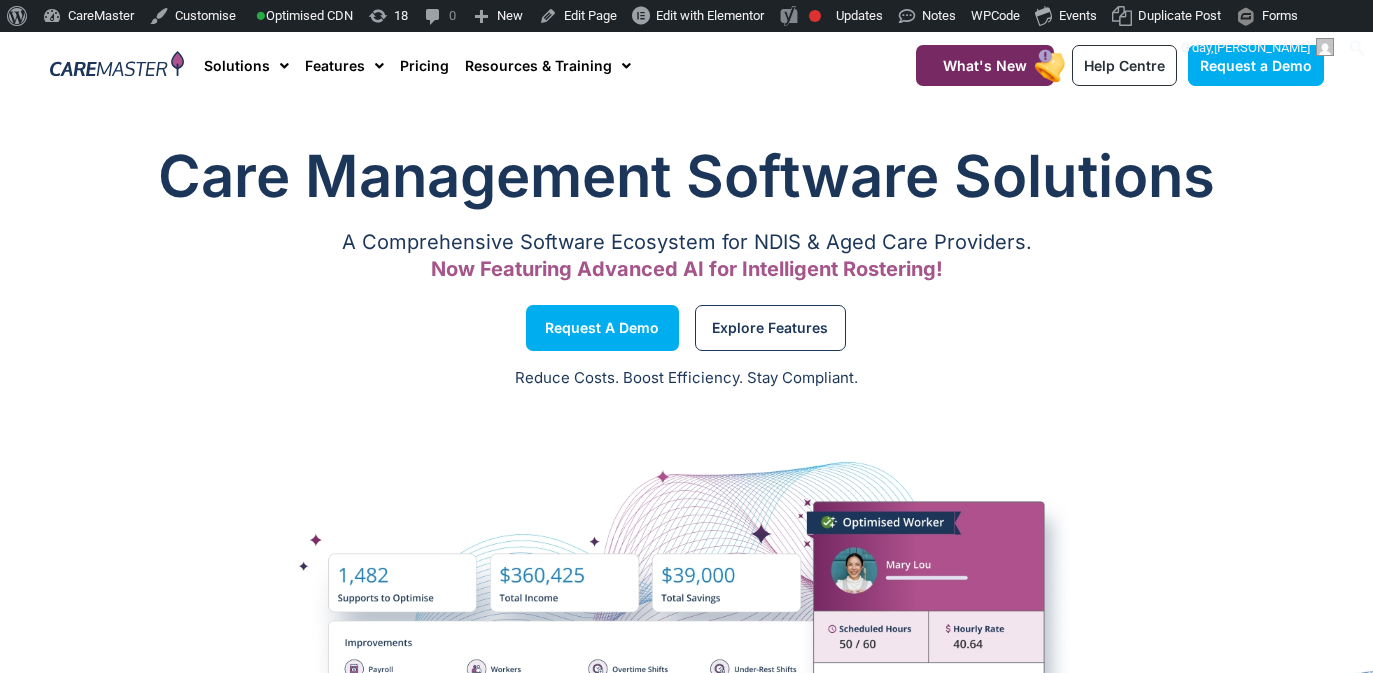 scroll, scrollTop: 0, scrollLeft: 0, axis: both 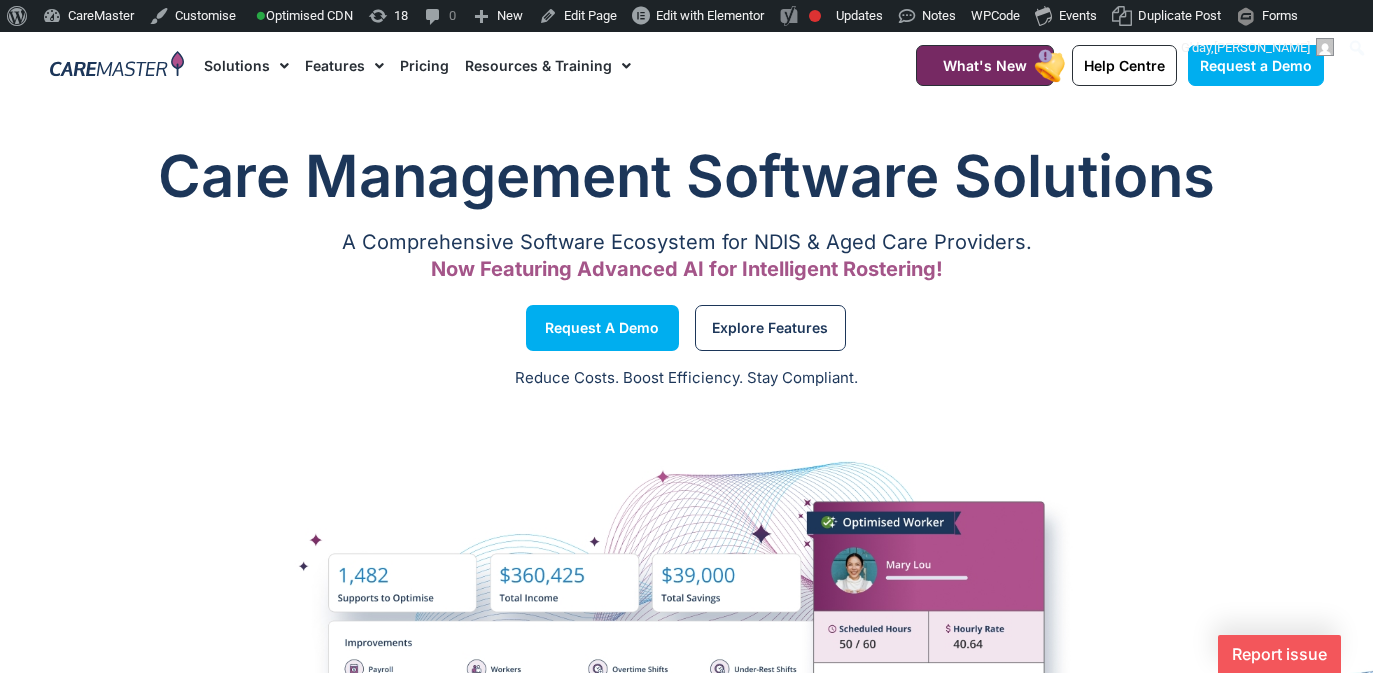click on "Pricing" 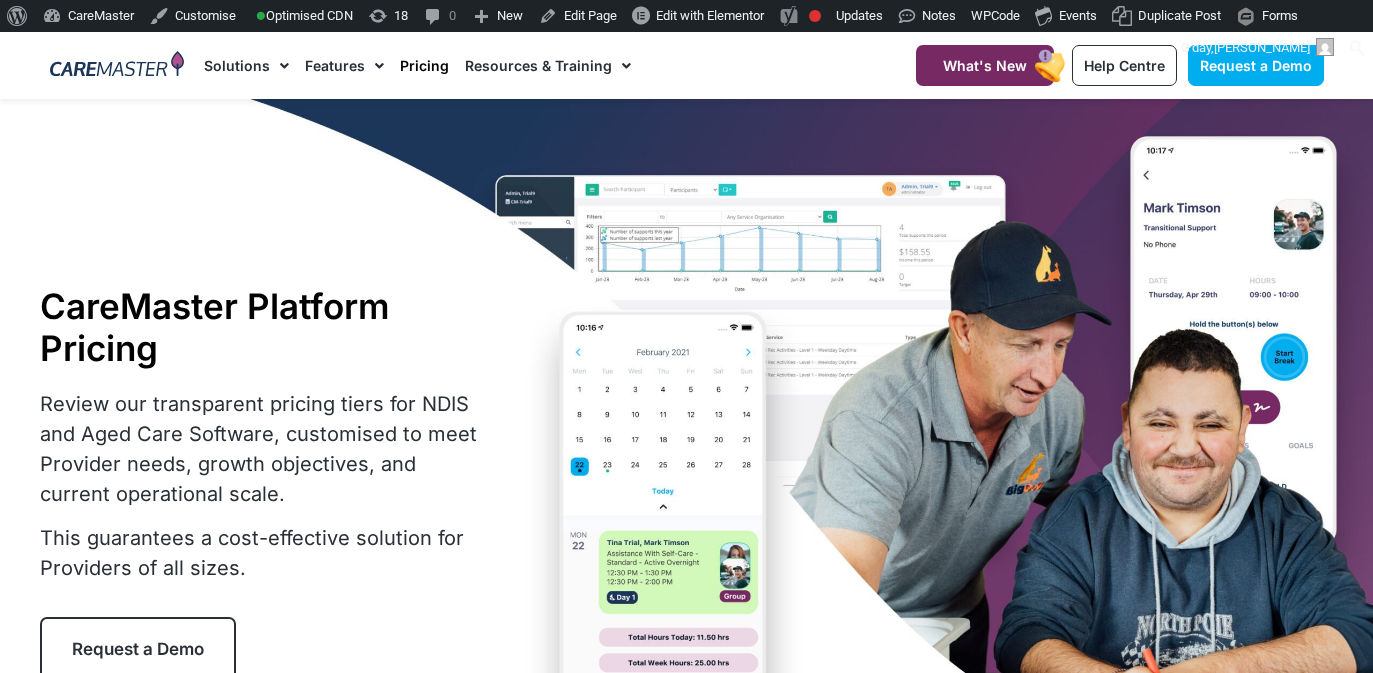 scroll, scrollTop: 0, scrollLeft: 0, axis: both 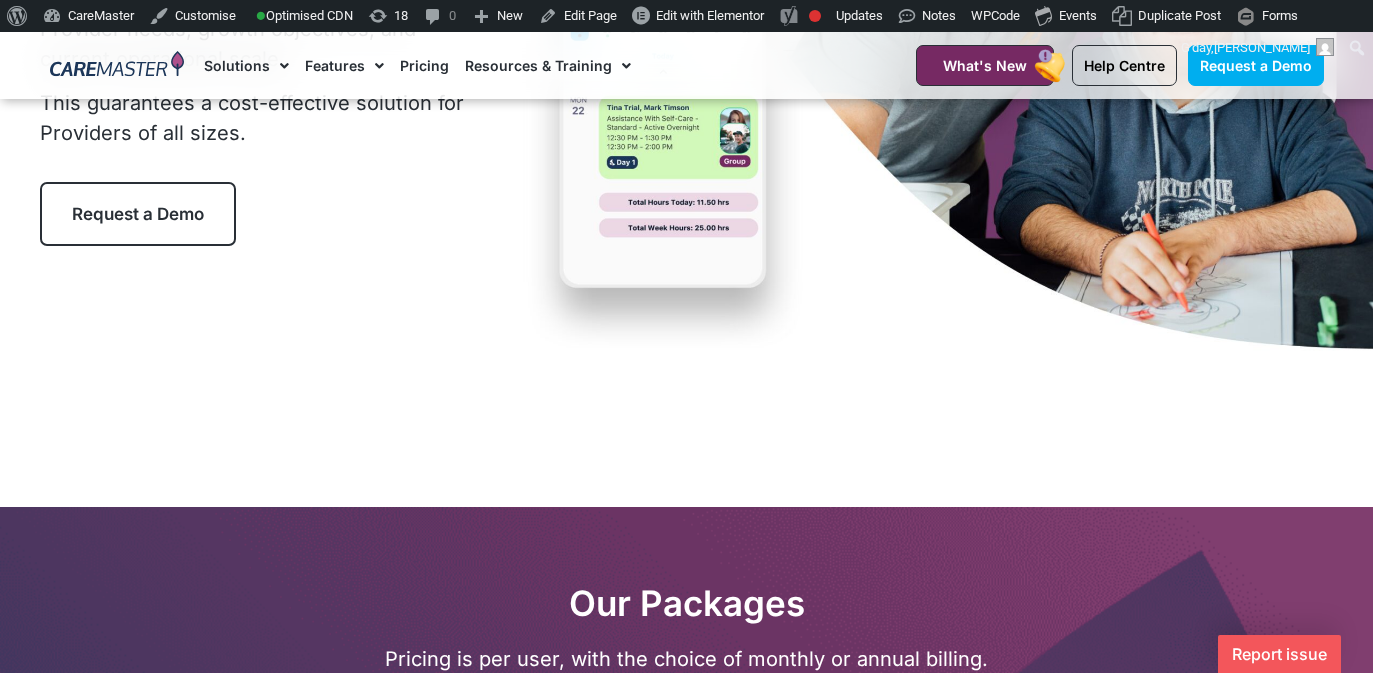 click on "Request a Demo" at bounding box center [138, 214] 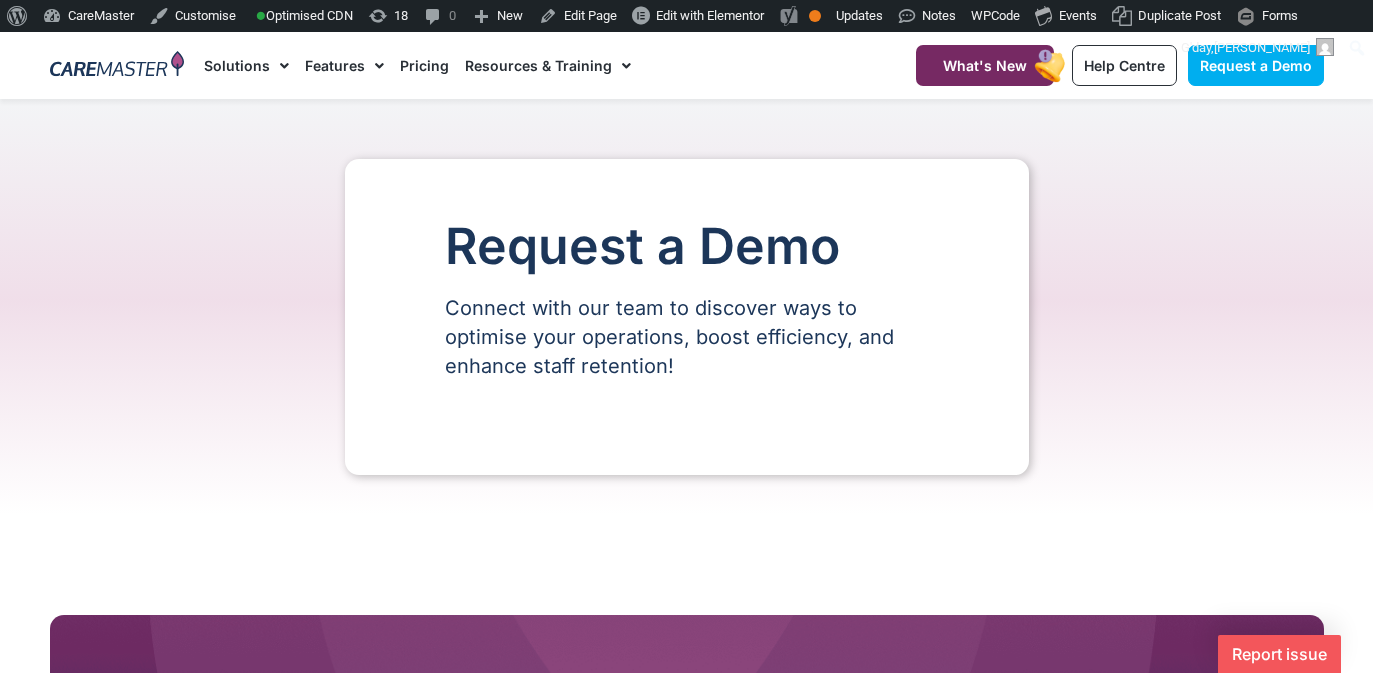 scroll, scrollTop: 0, scrollLeft: 0, axis: both 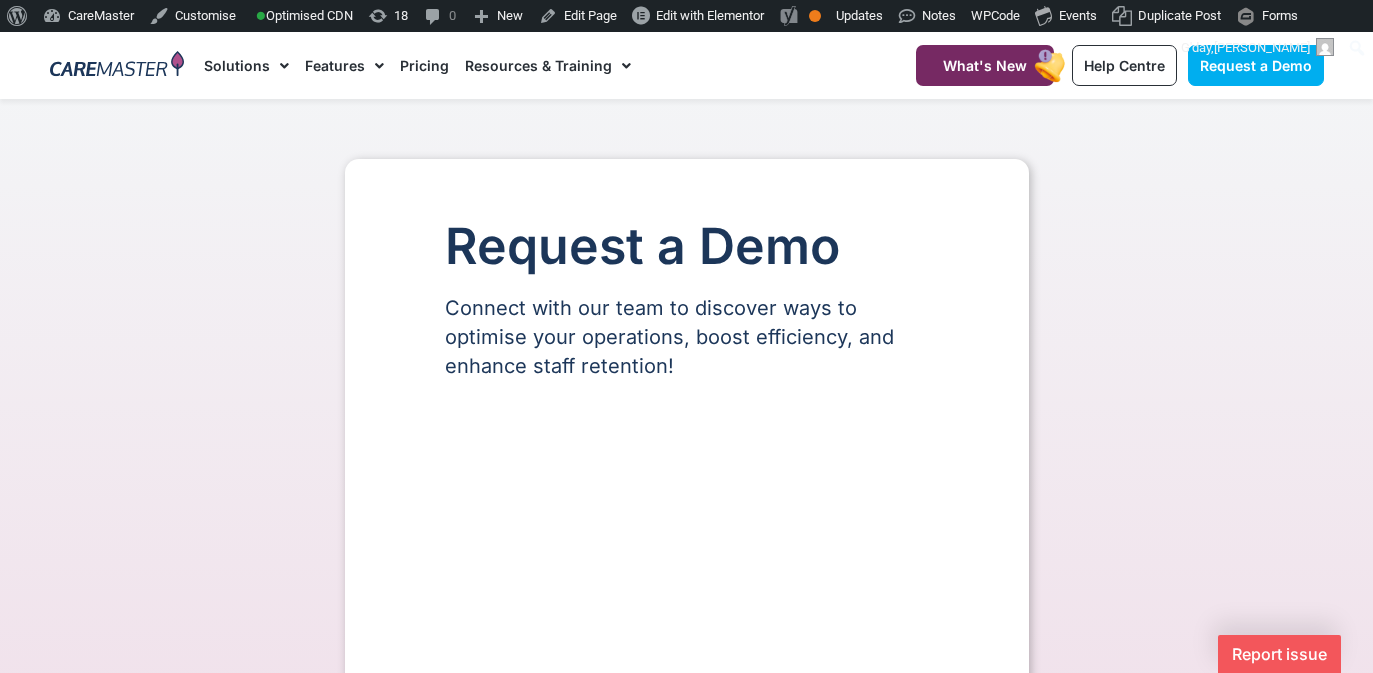 select on "**" 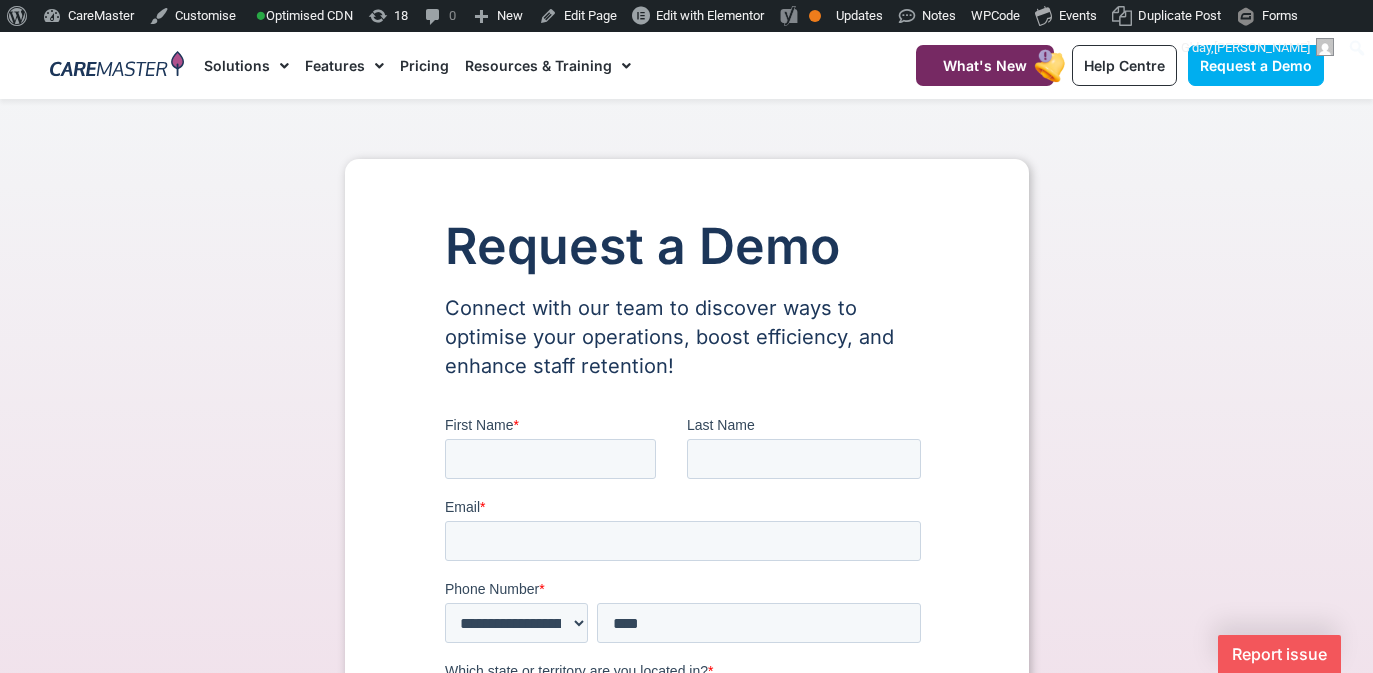 scroll, scrollTop: 0, scrollLeft: 0, axis: both 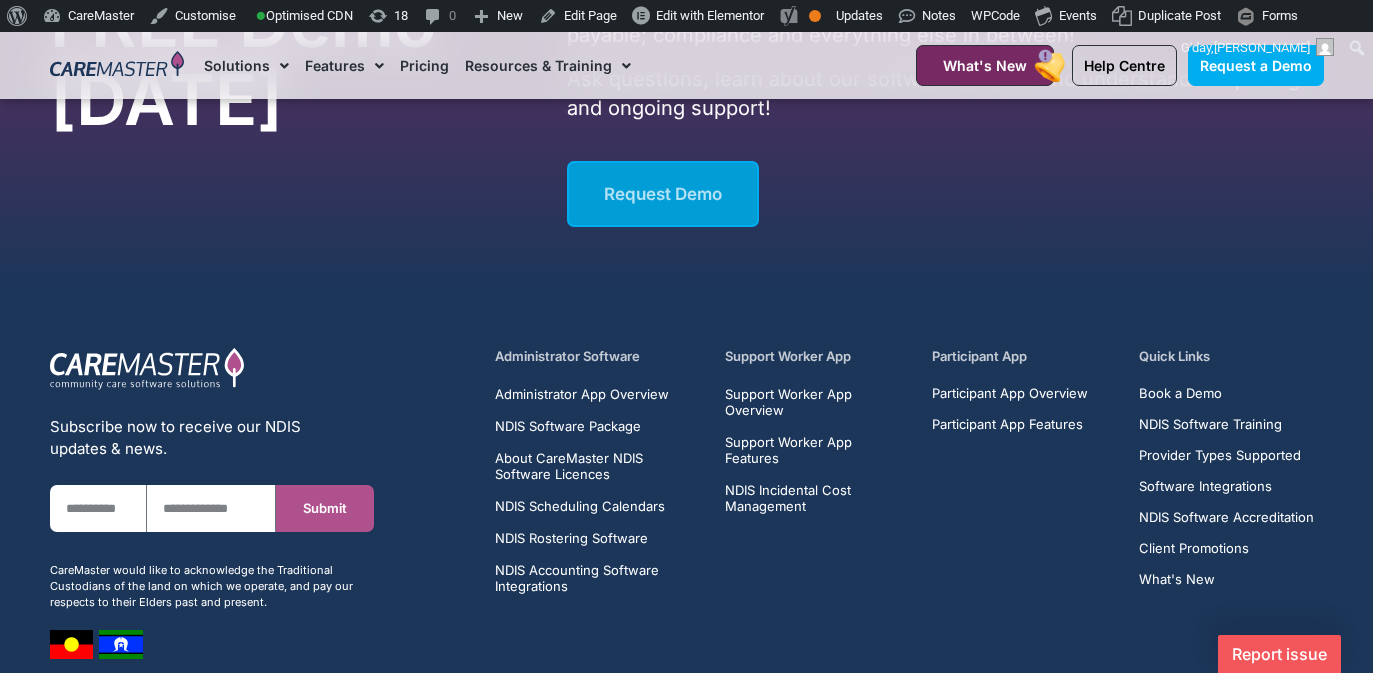 click on "Request Demo" at bounding box center (663, 194) 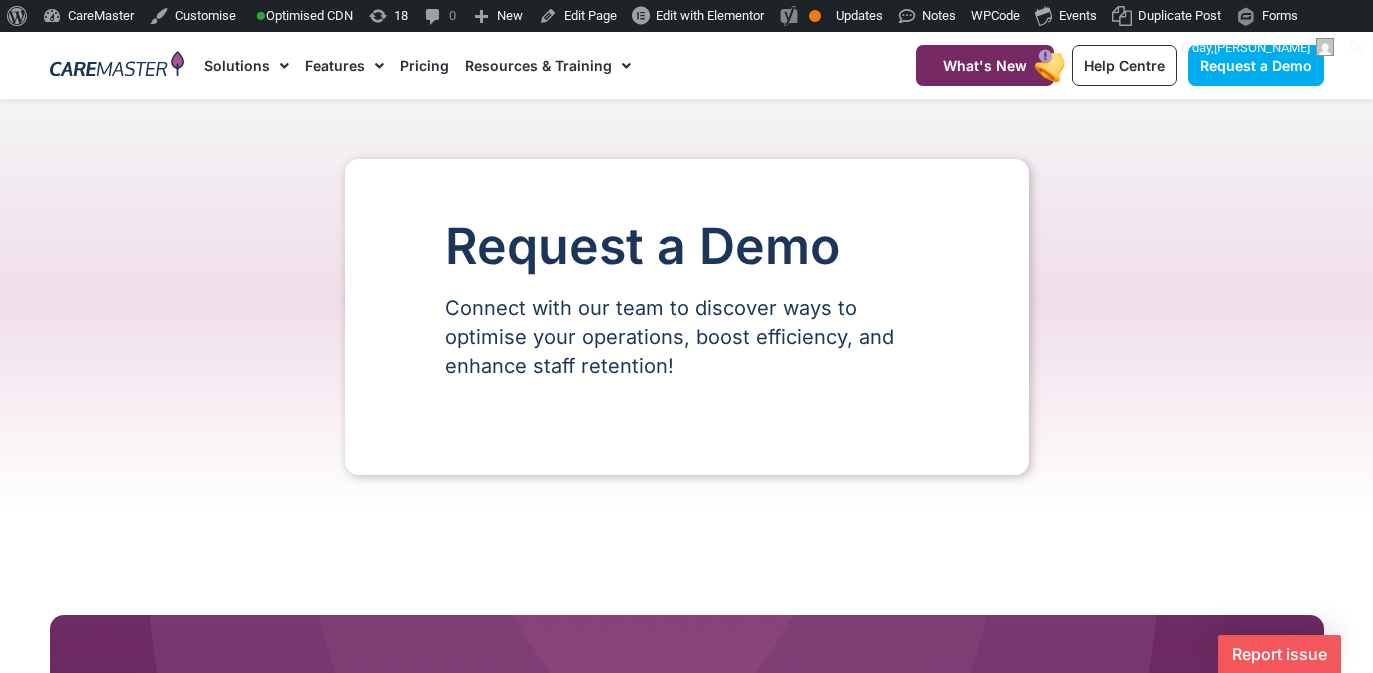 scroll, scrollTop: 0, scrollLeft: 0, axis: both 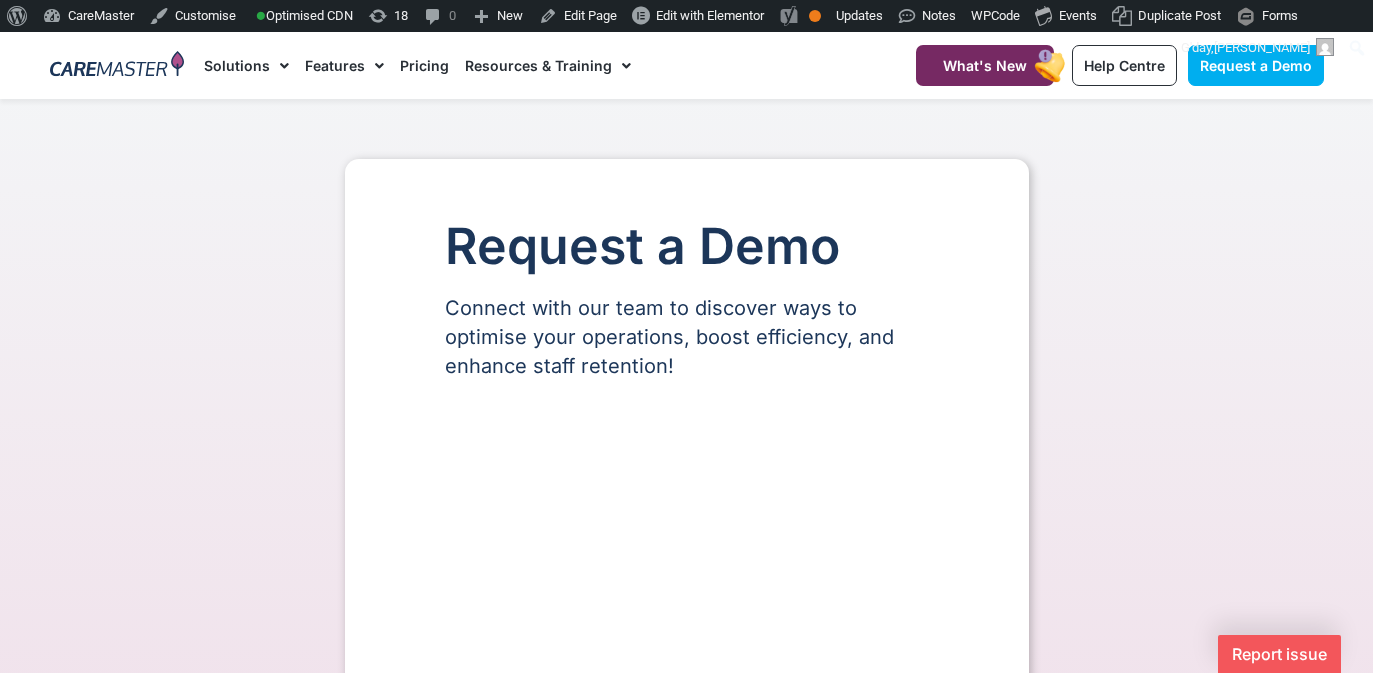 select on "**" 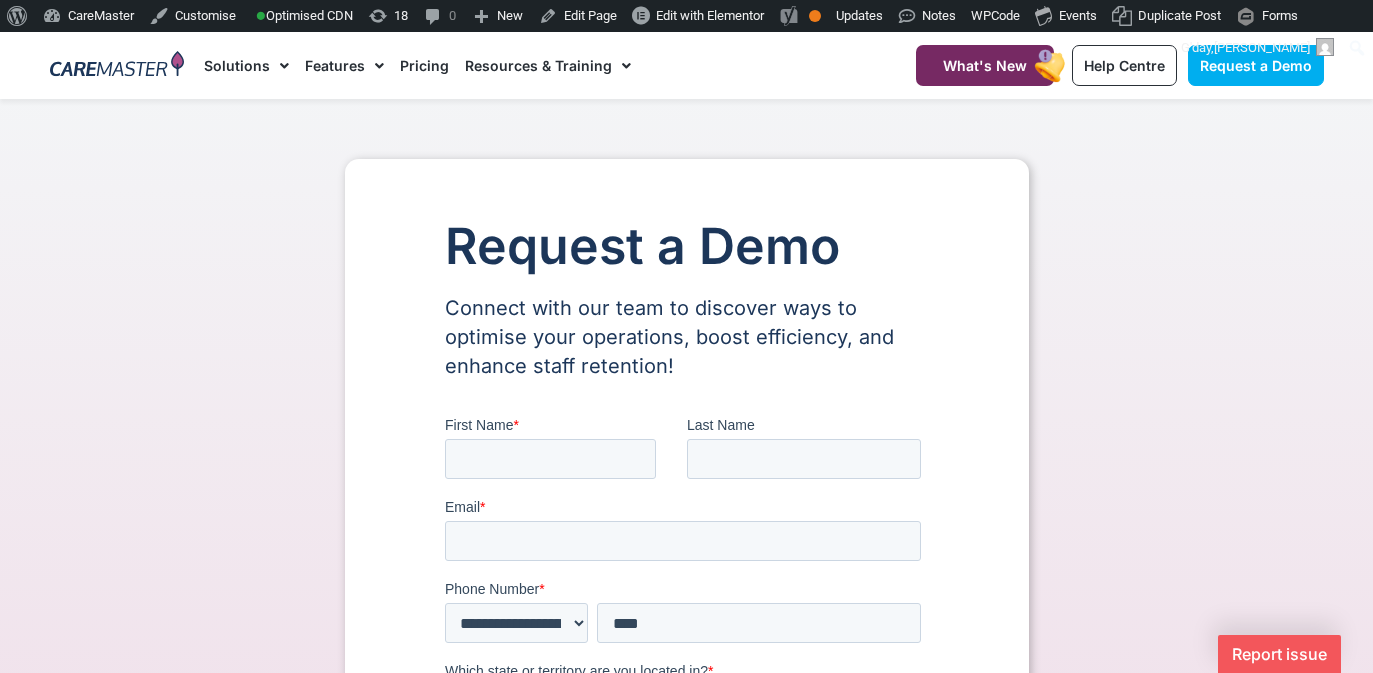 scroll, scrollTop: 0, scrollLeft: 0, axis: both 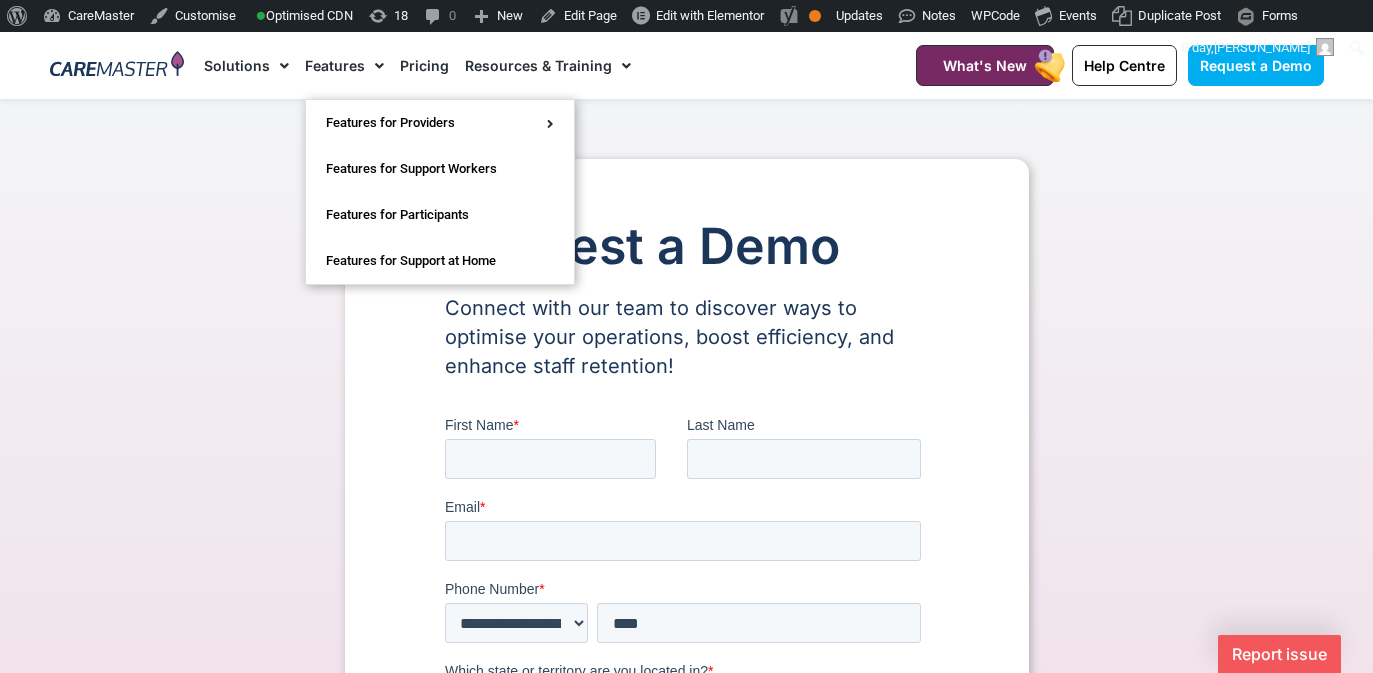 click on "Features" 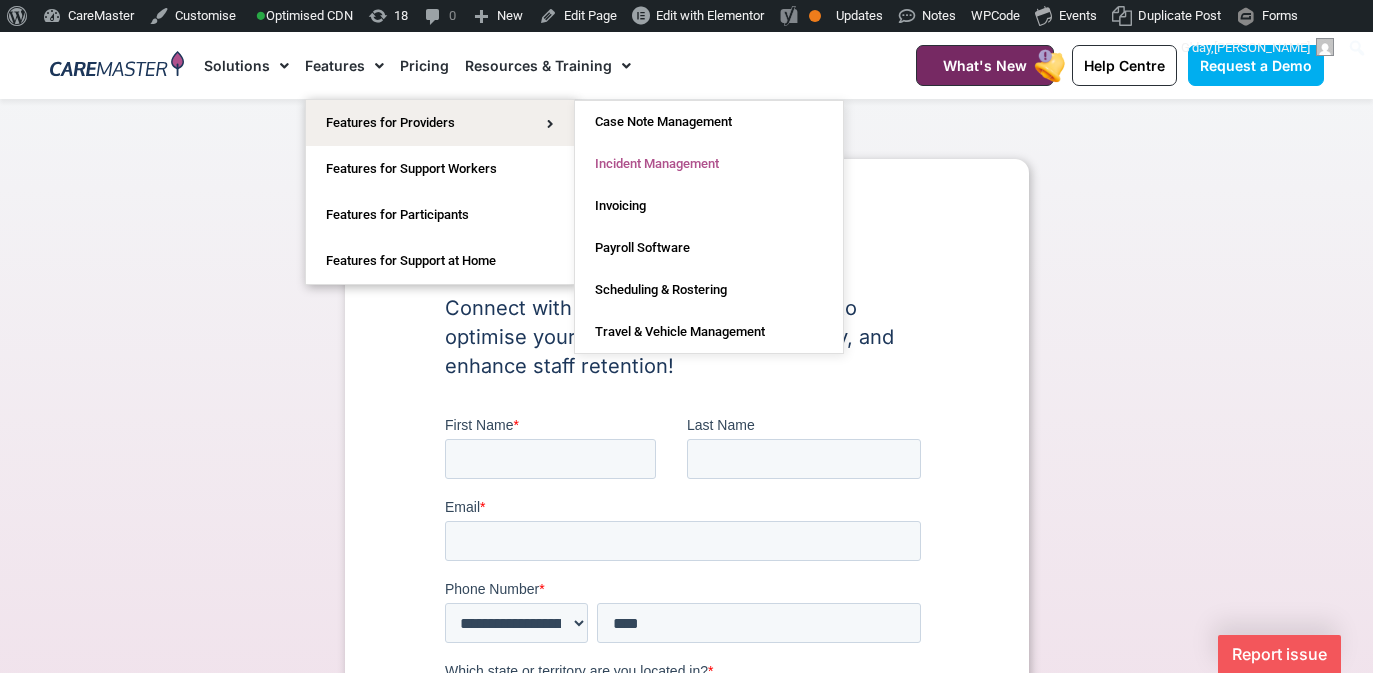 click on "Incident Management" 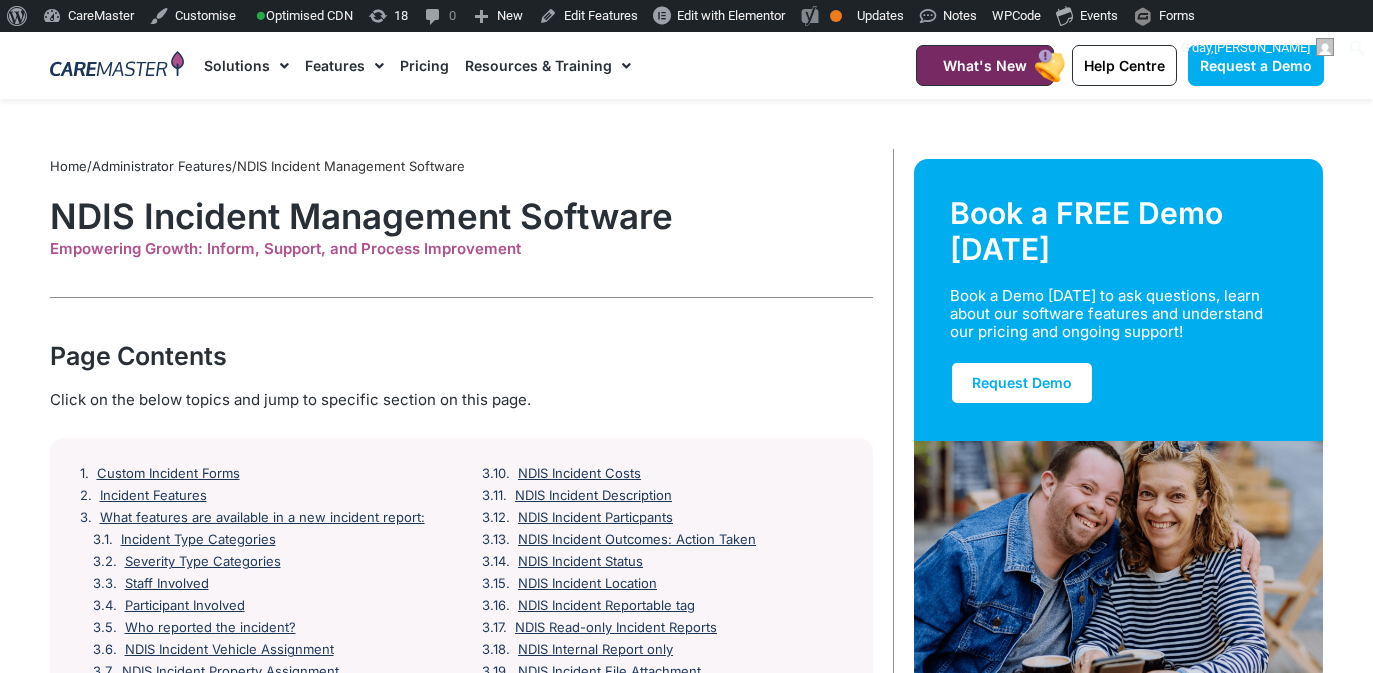 scroll, scrollTop: 0, scrollLeft: 0, axis: both 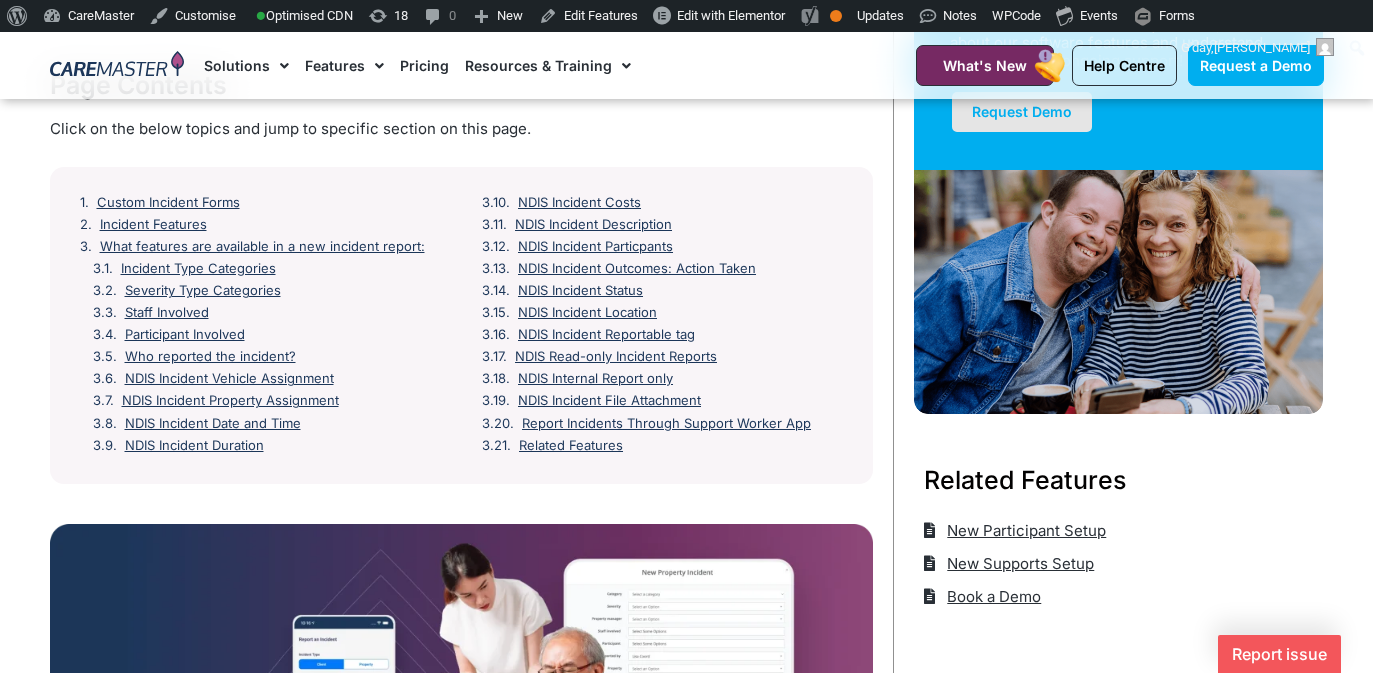 click on "Request Demo" at bounding box center (1022, 112) 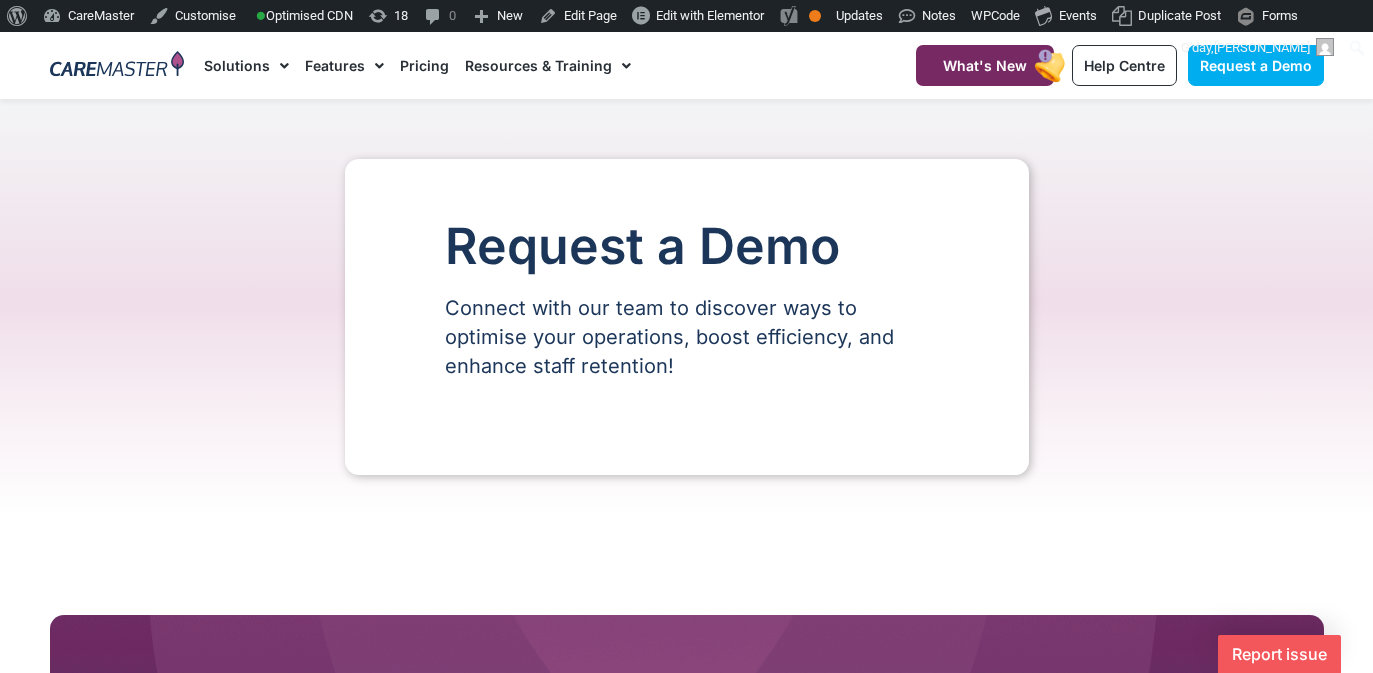 scroll, scrollTop: 0, scrollLeft: 0, axis: both 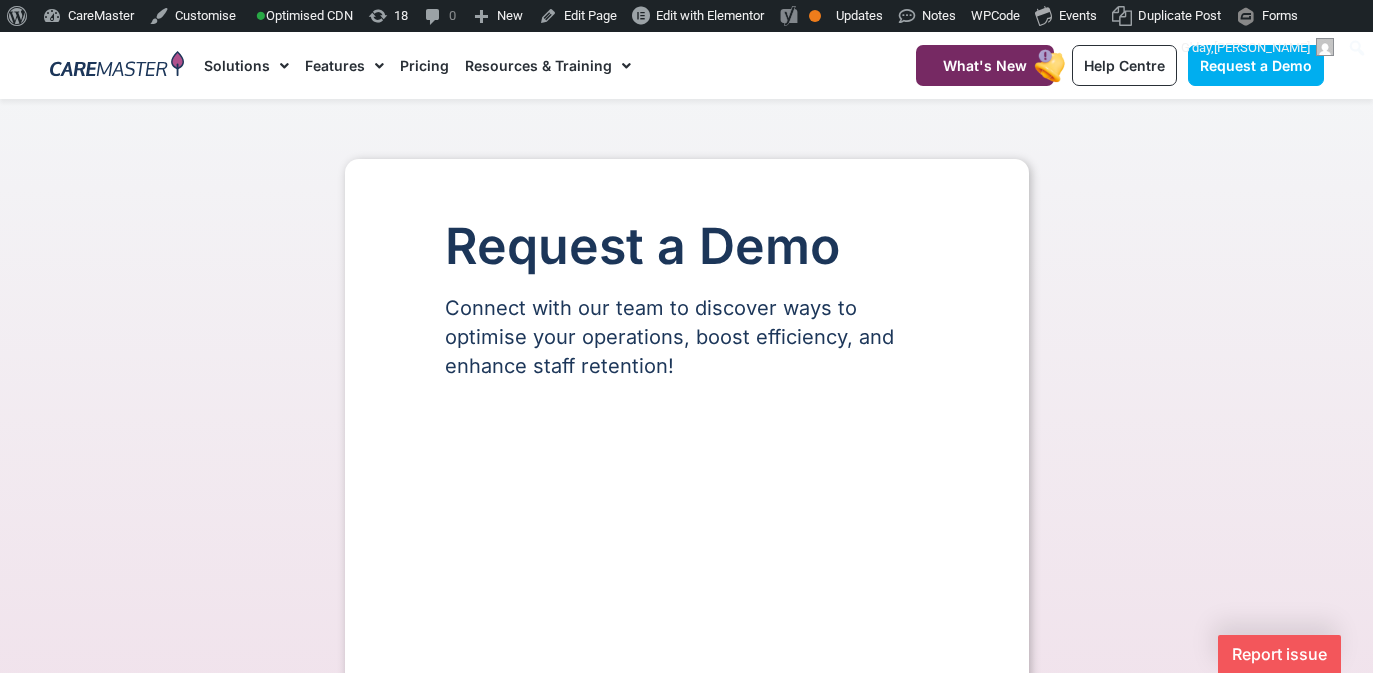 select on "**" 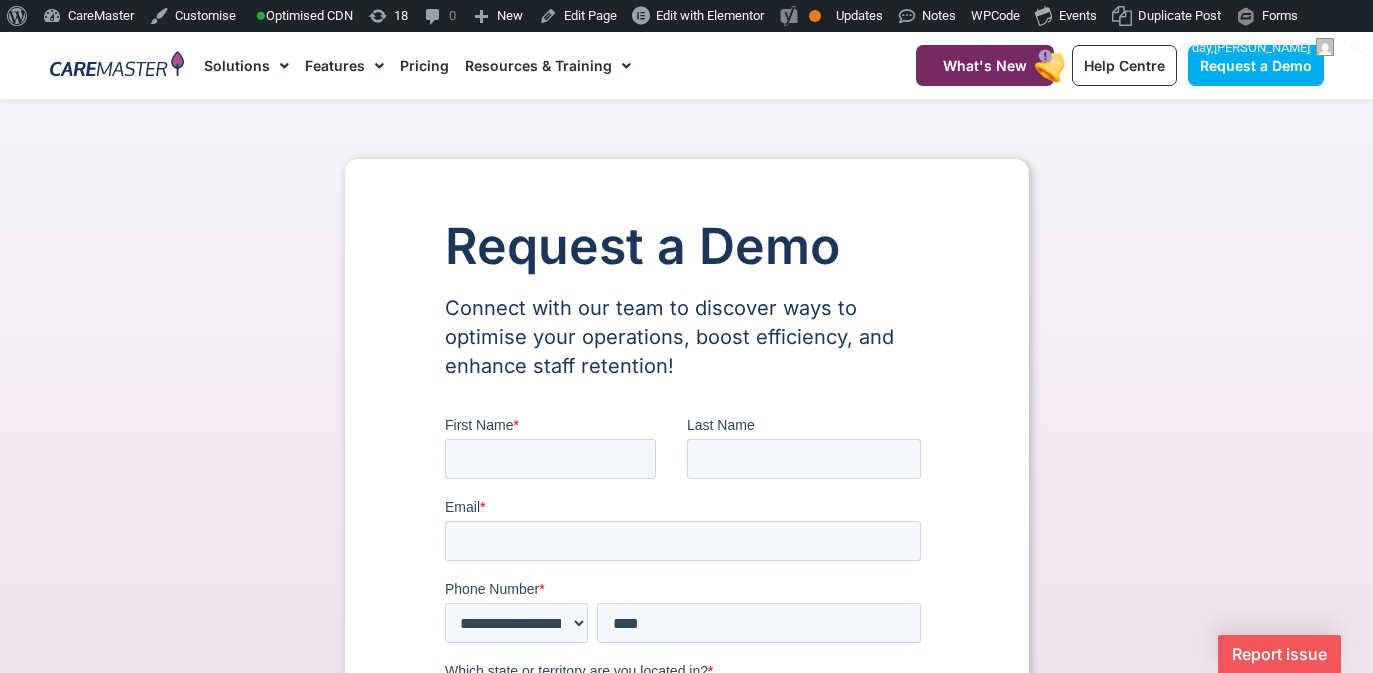 scroll, scrollTop: 0, scrollLeft: 0, axis: both 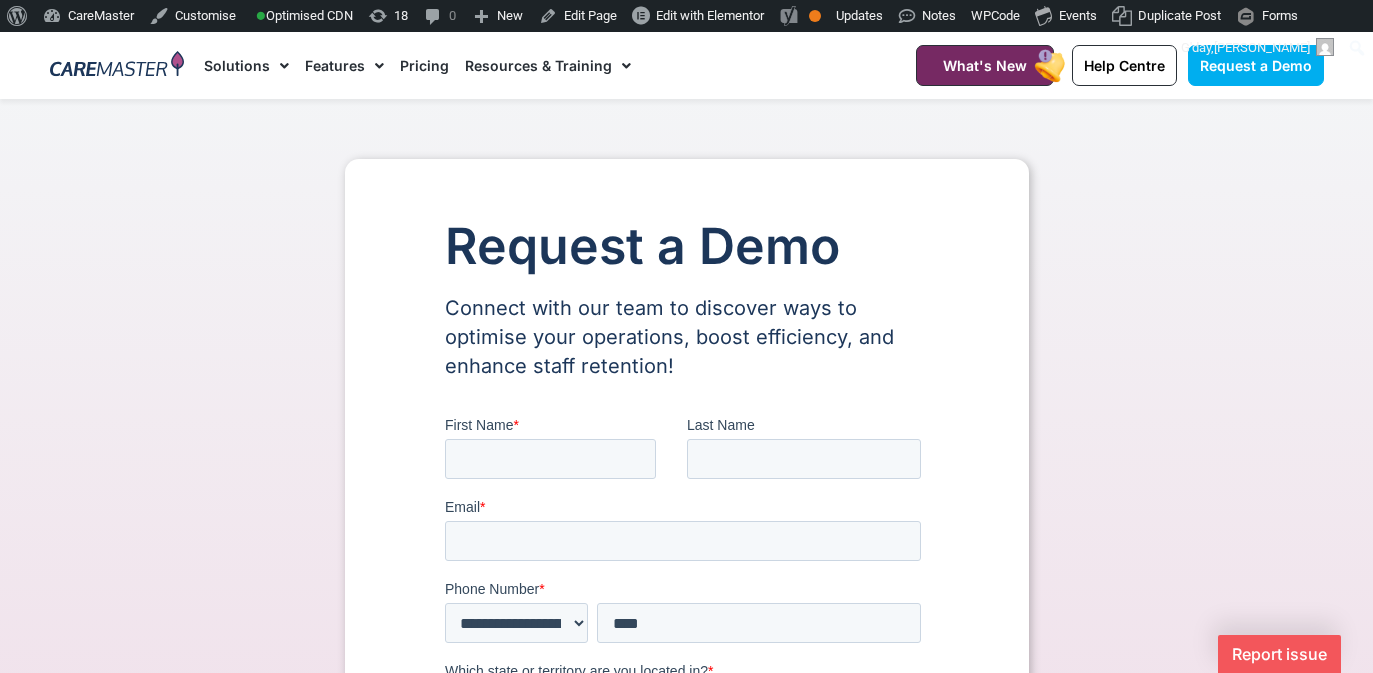 click on "Pricing" 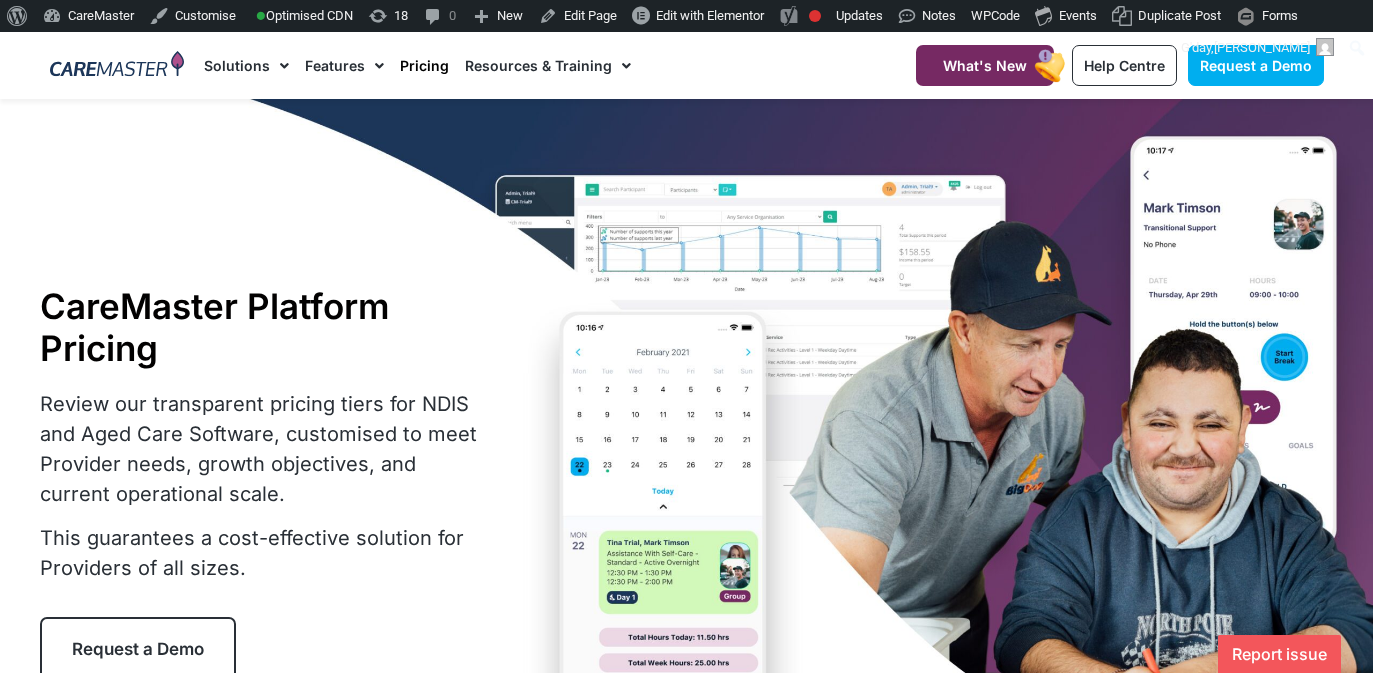 scroll, scrollTop: 0, scrollLeft: 0, axis: both 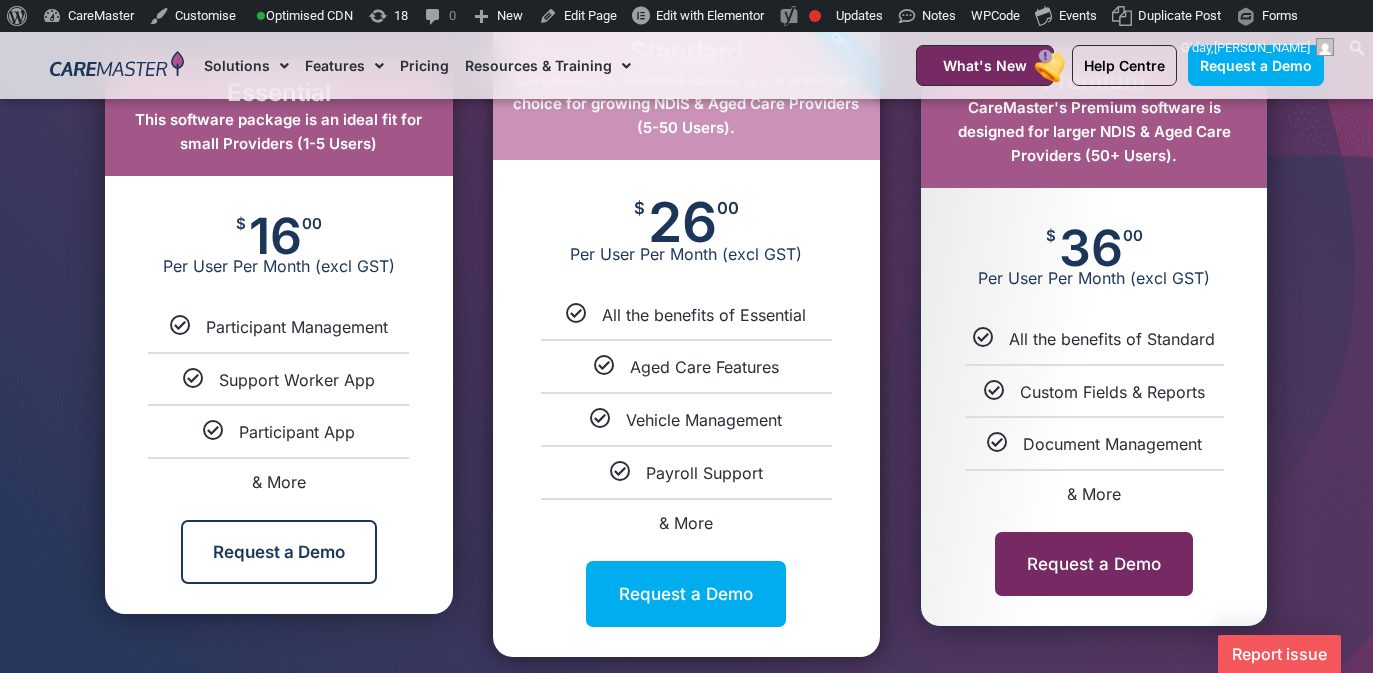 click on "Request a Demo" at bounding box center (1094, 564) 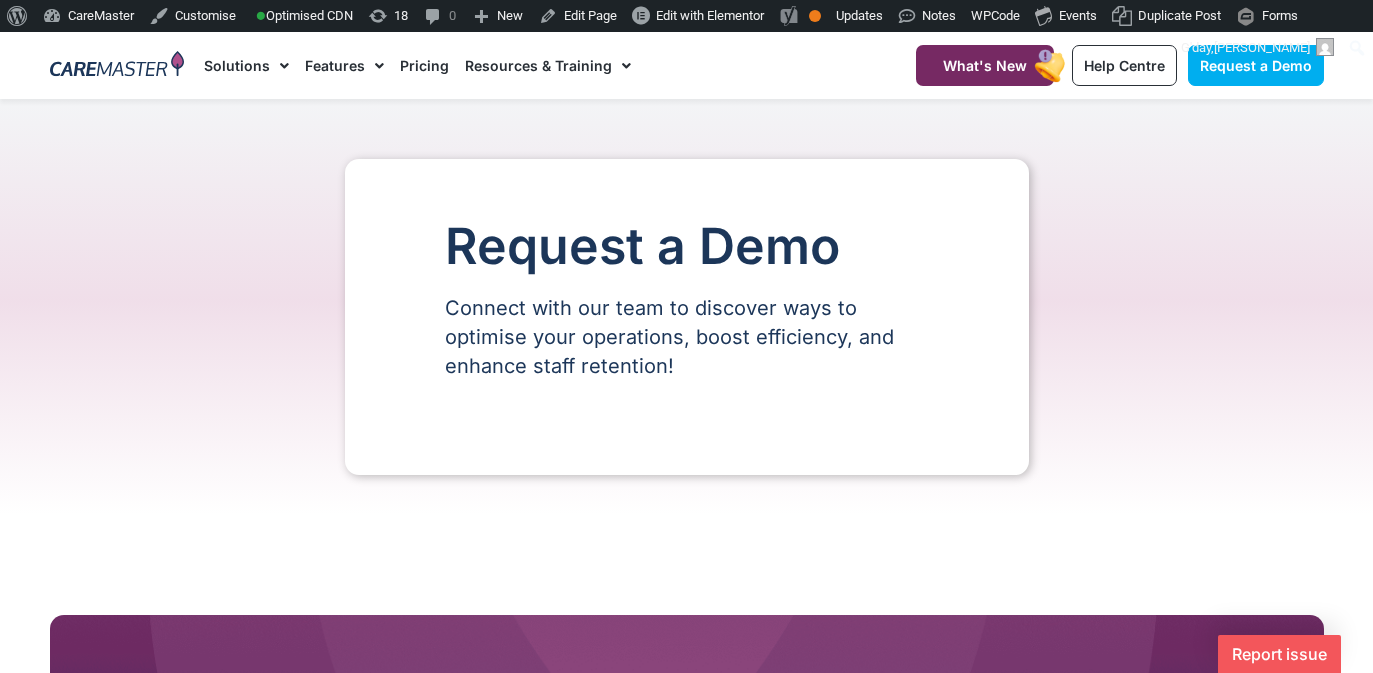 scroll, scrollTop: 0, scrollLeft: 0, axis: both 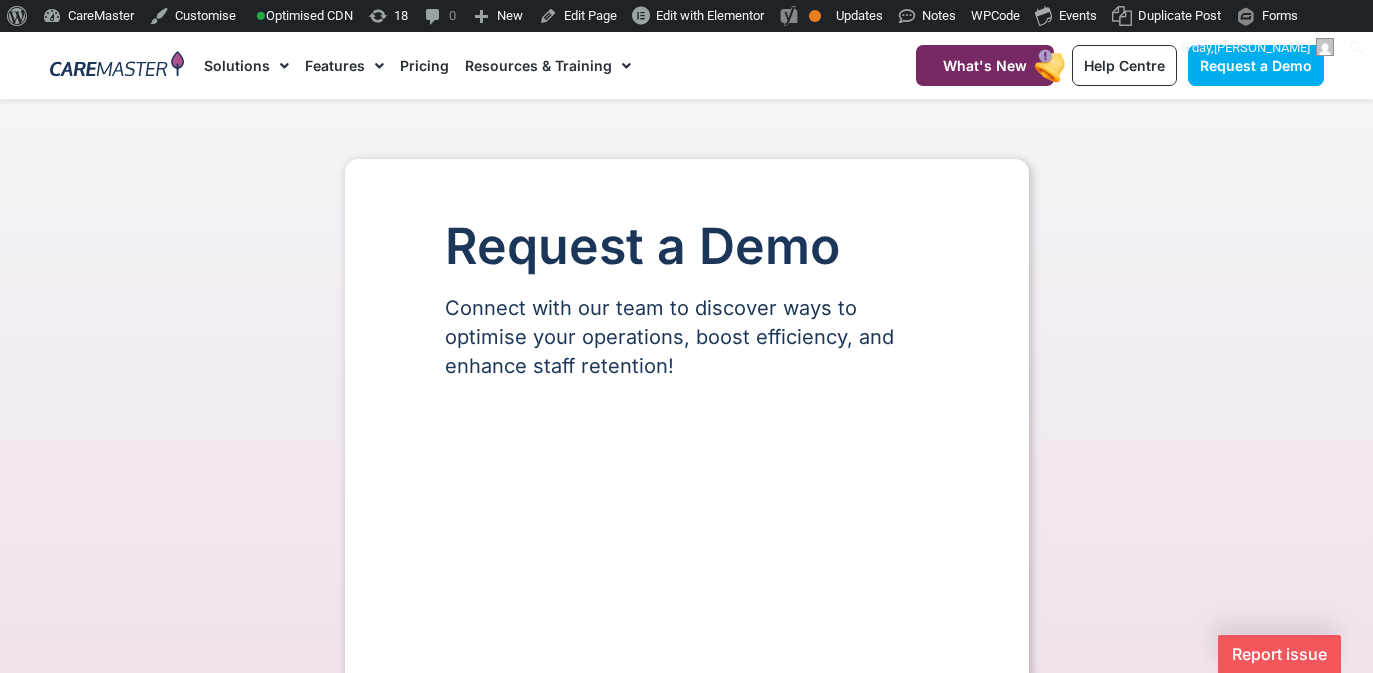 select on "**" 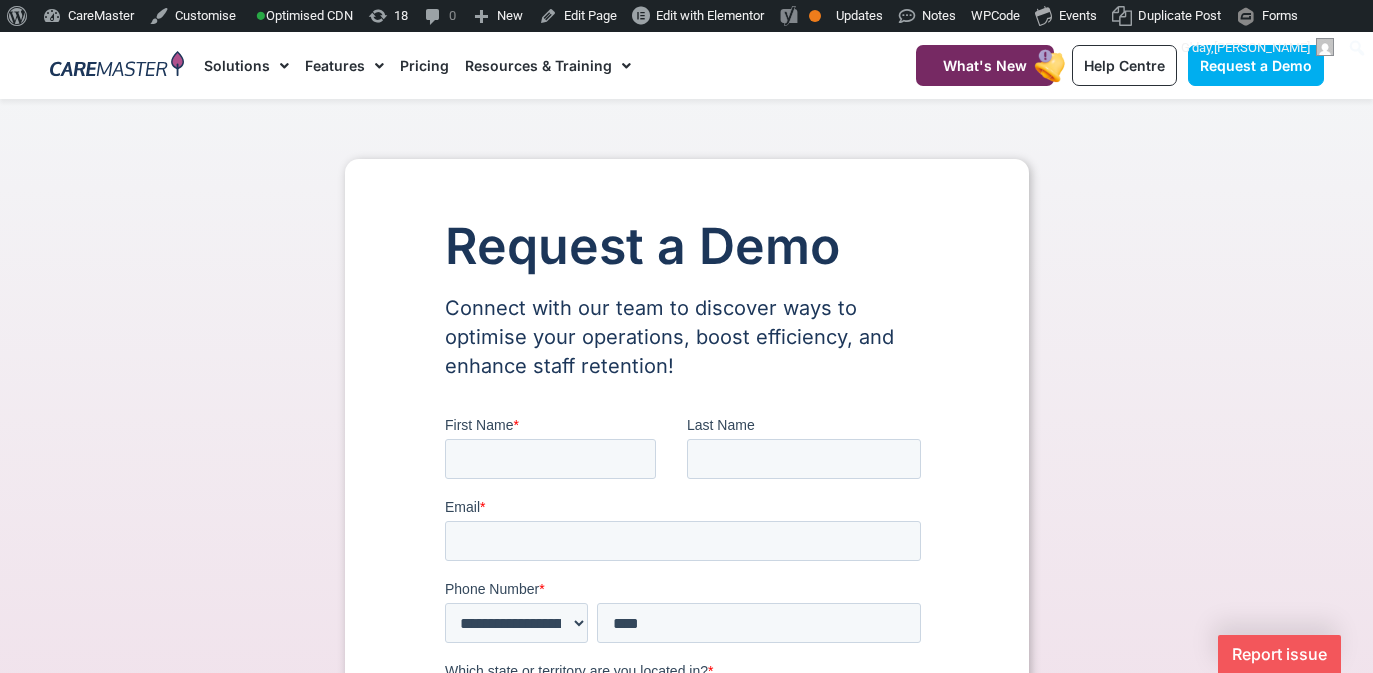 scroll, scrollTop: 0, scrollLeft: 0, axis: both 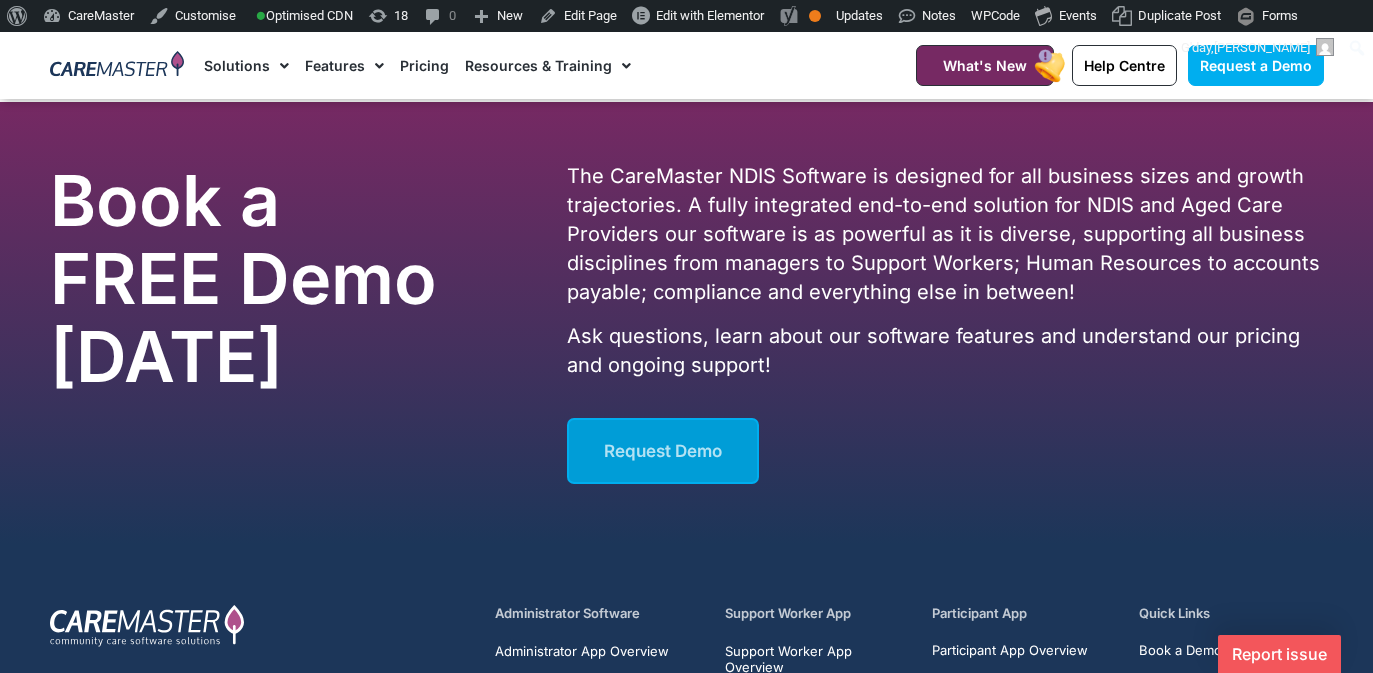 click on "Request Demo" at bounding box center (663, 451) 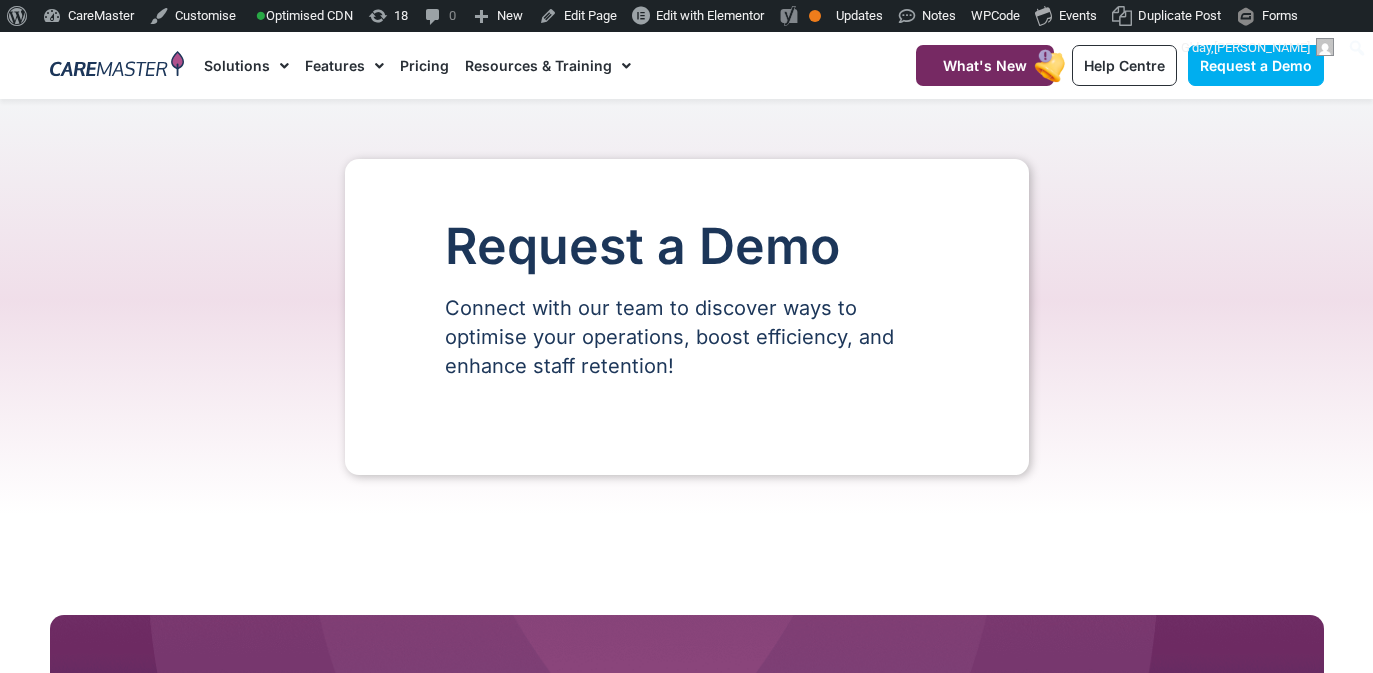 scroll, scrollTop: 0, scrollLeft: 0, axis: both 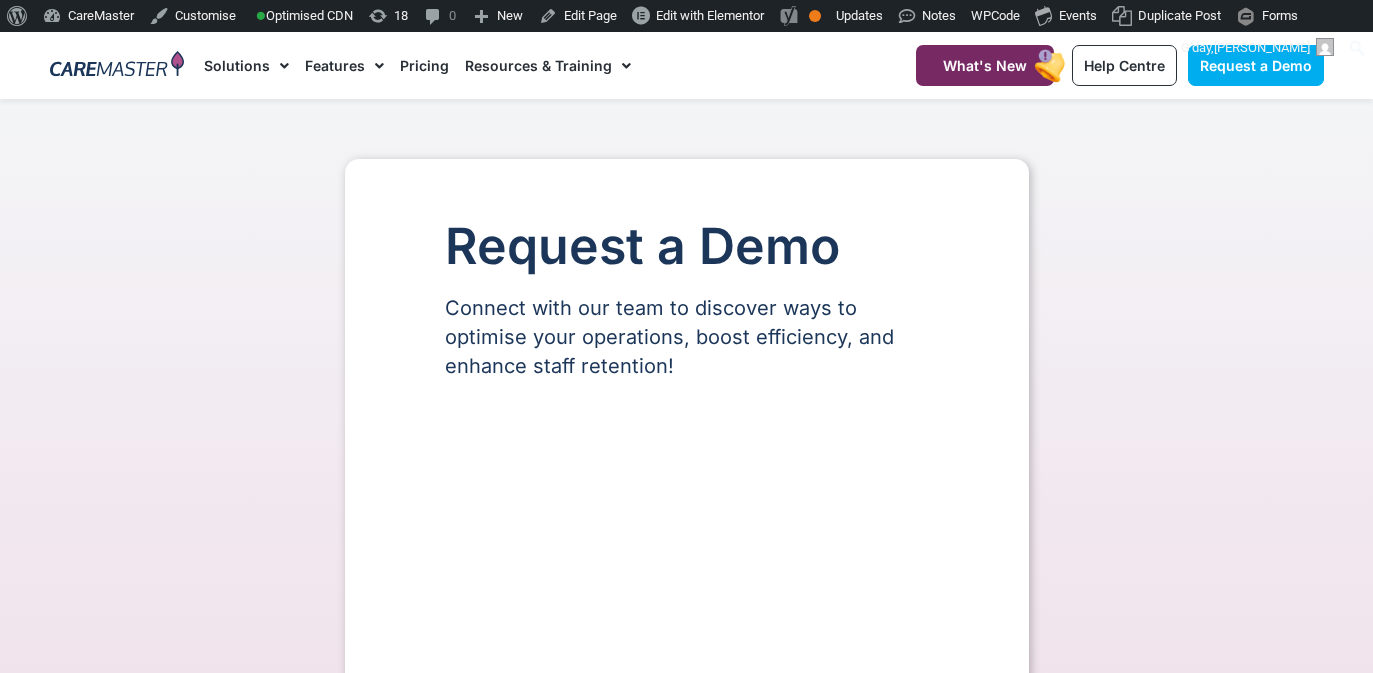 select on "**" 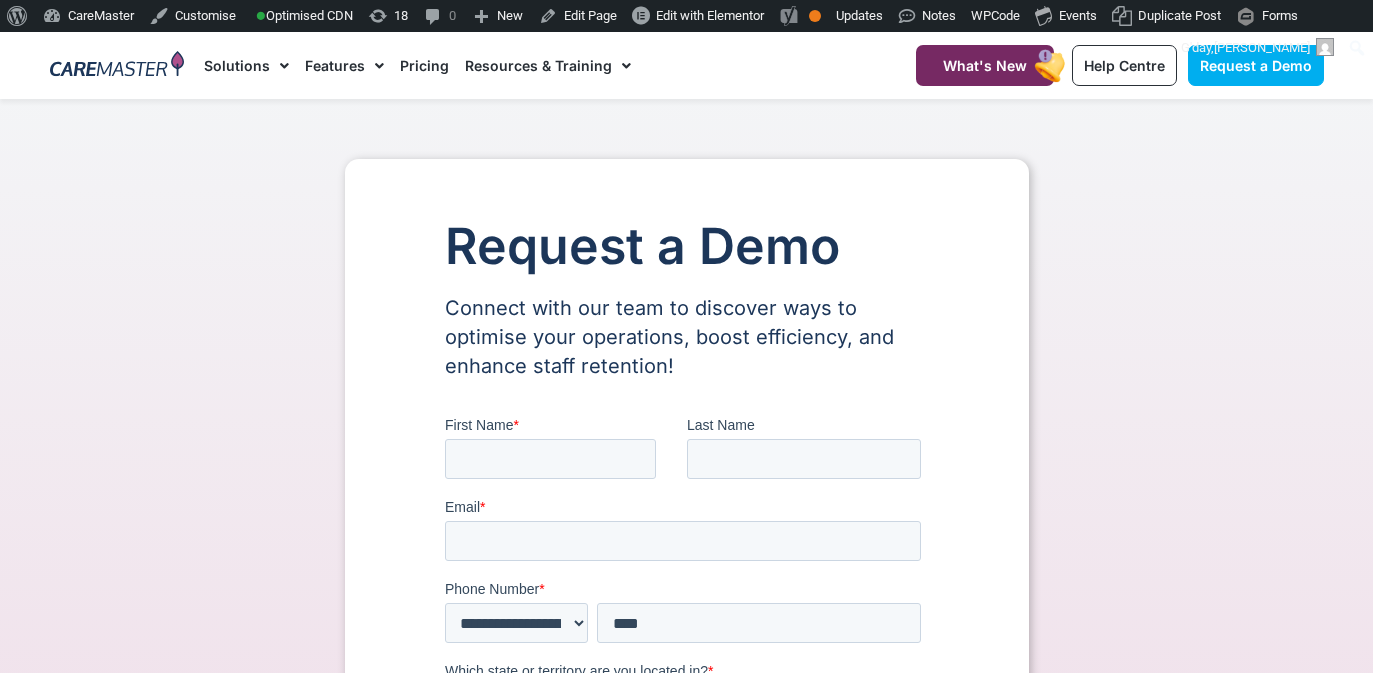 scroll, scrollTop: 0, scrollLeft: 0, axis: both 